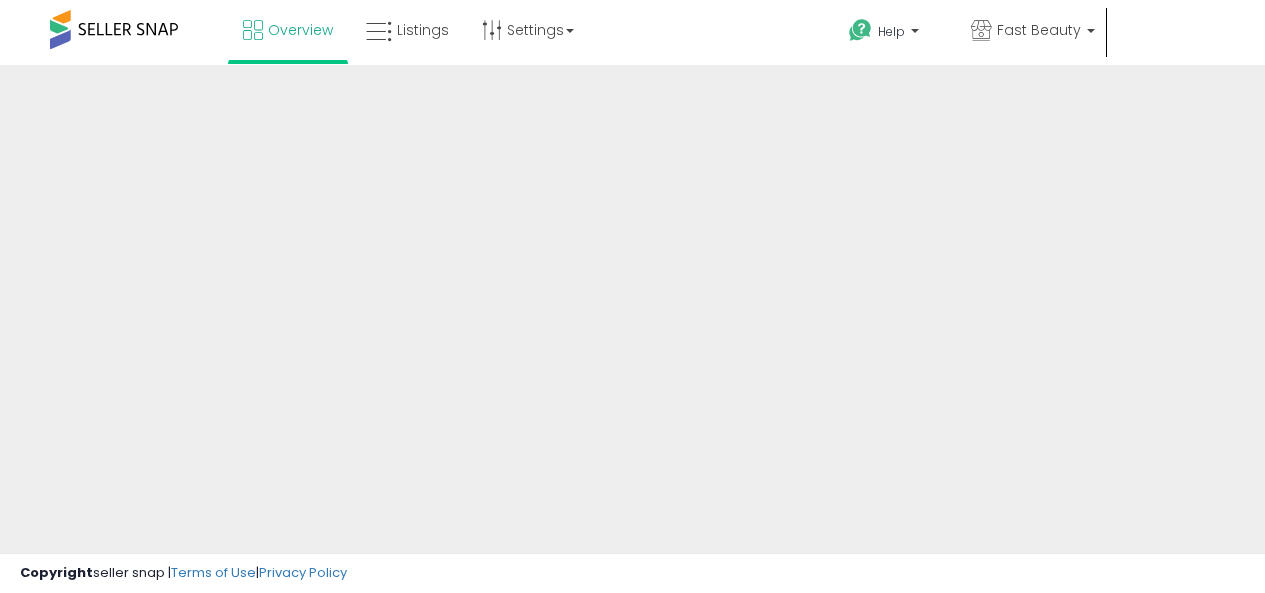 scroll, scrollTop: 0, scrollLeft: 0, axis: both 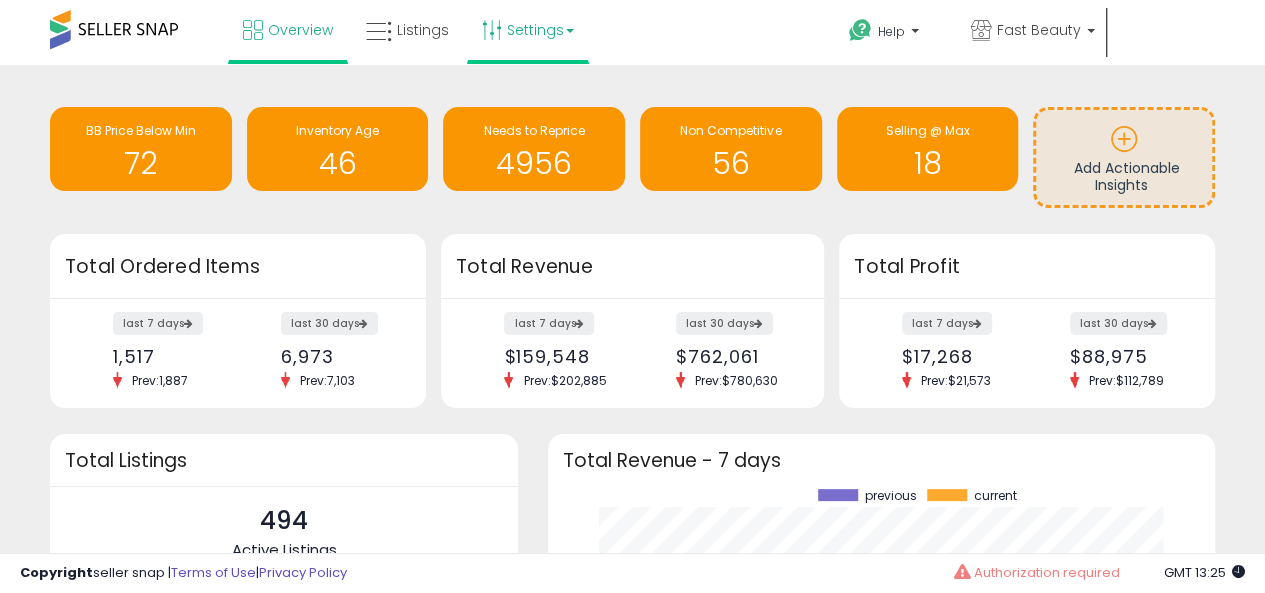 click on "Settings" at bounding box center [528, 30] 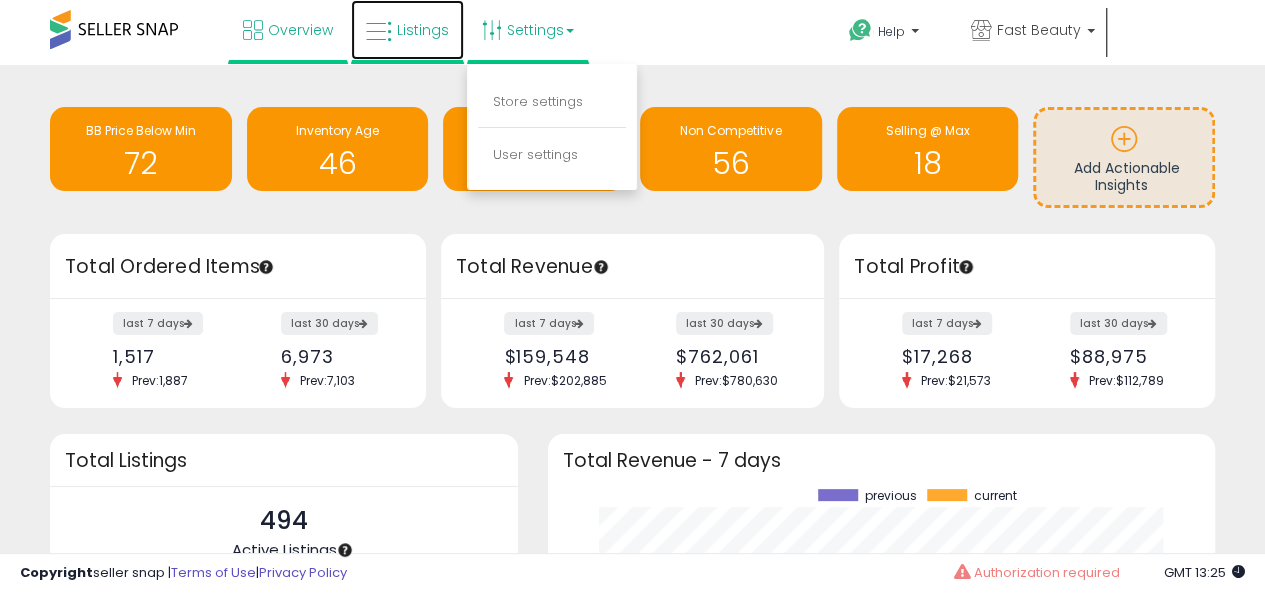 click on "Listings" at bounding box center [423, 30] 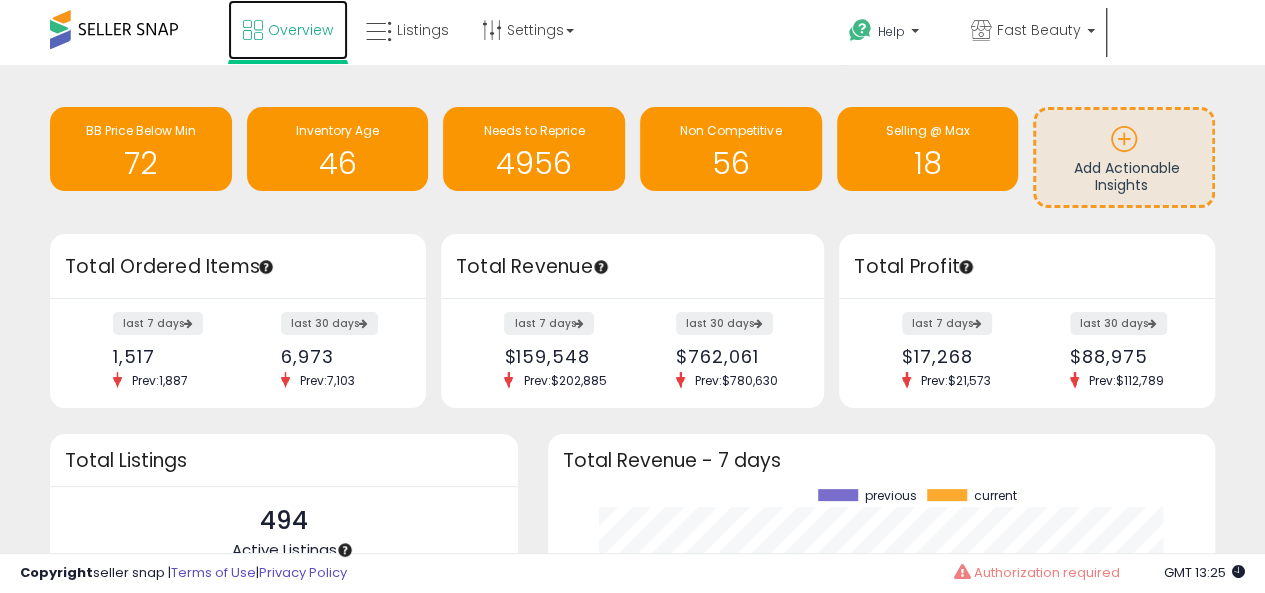 click on "Overview" at bounding box center (300, 30) 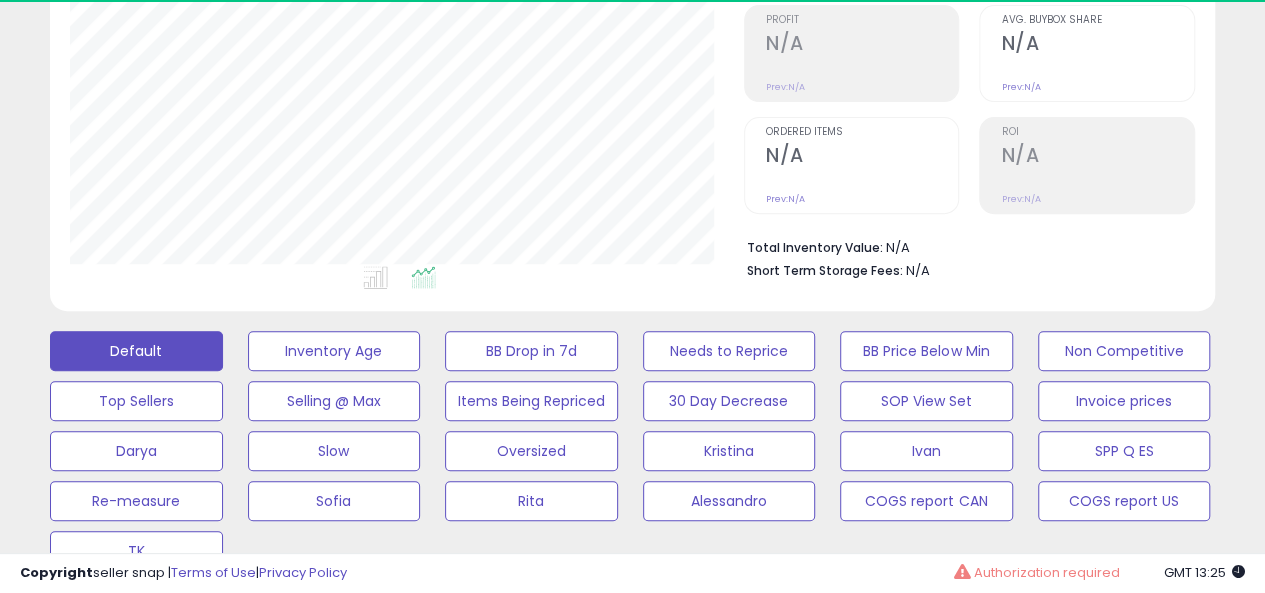 scroll, scrollTop: 300, scrollLeft: 0, axis: vertical 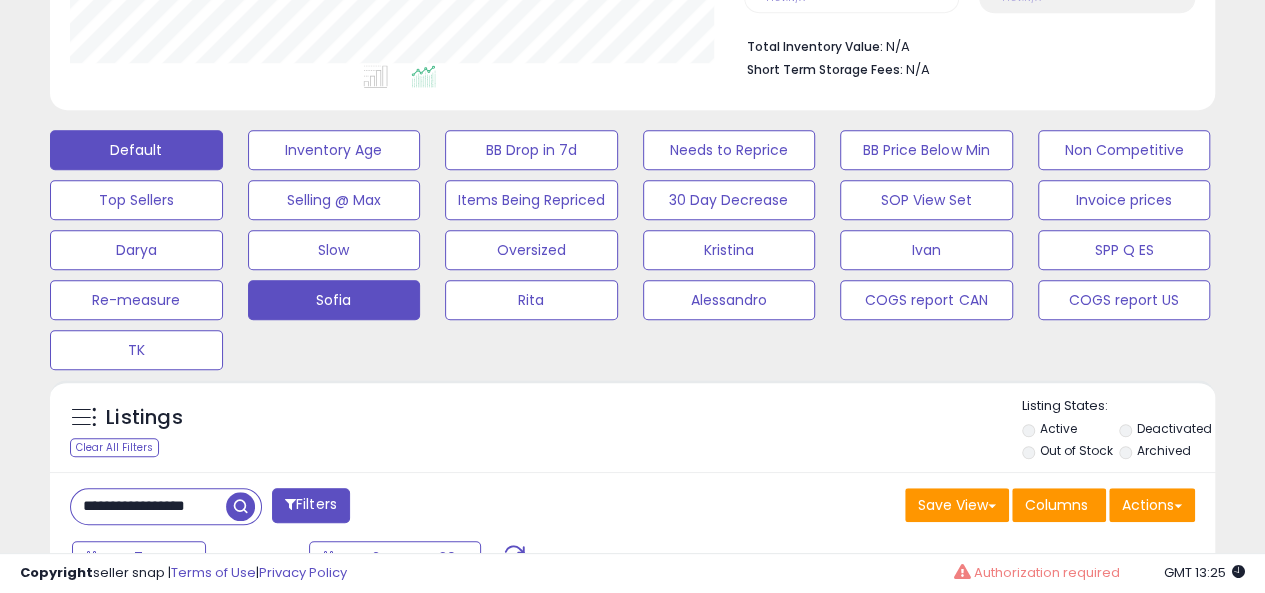 click on "Sofia" at bounding box center (334, 150) 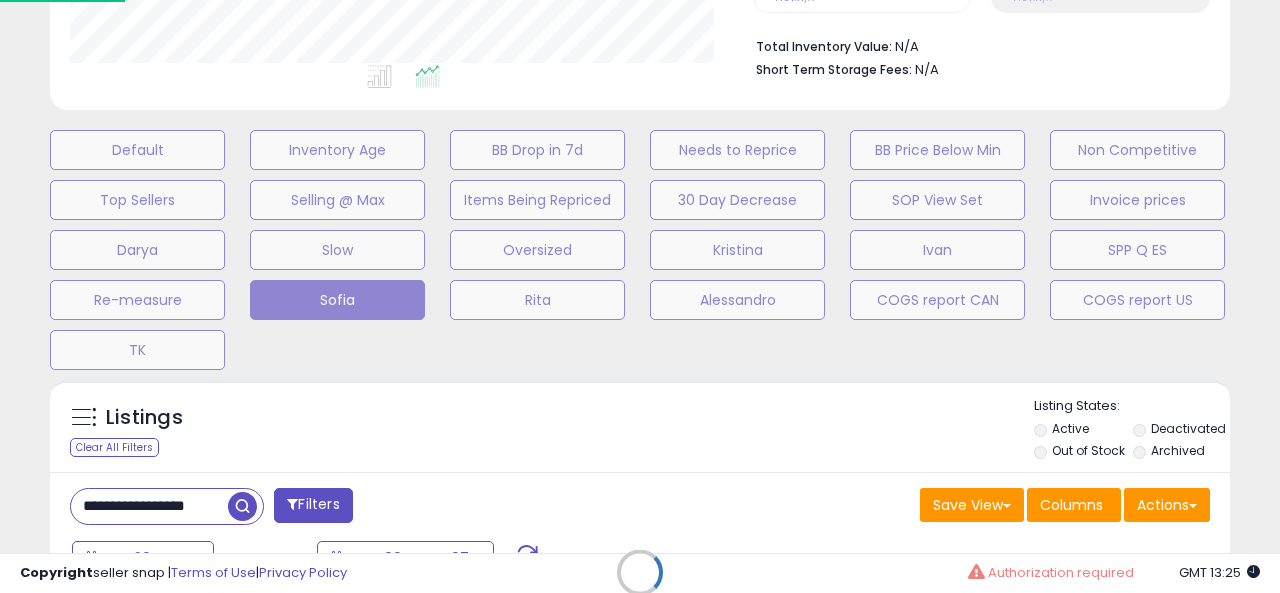 scroll, scrollTop: 999590, scrollLeft: 999317, axis: both 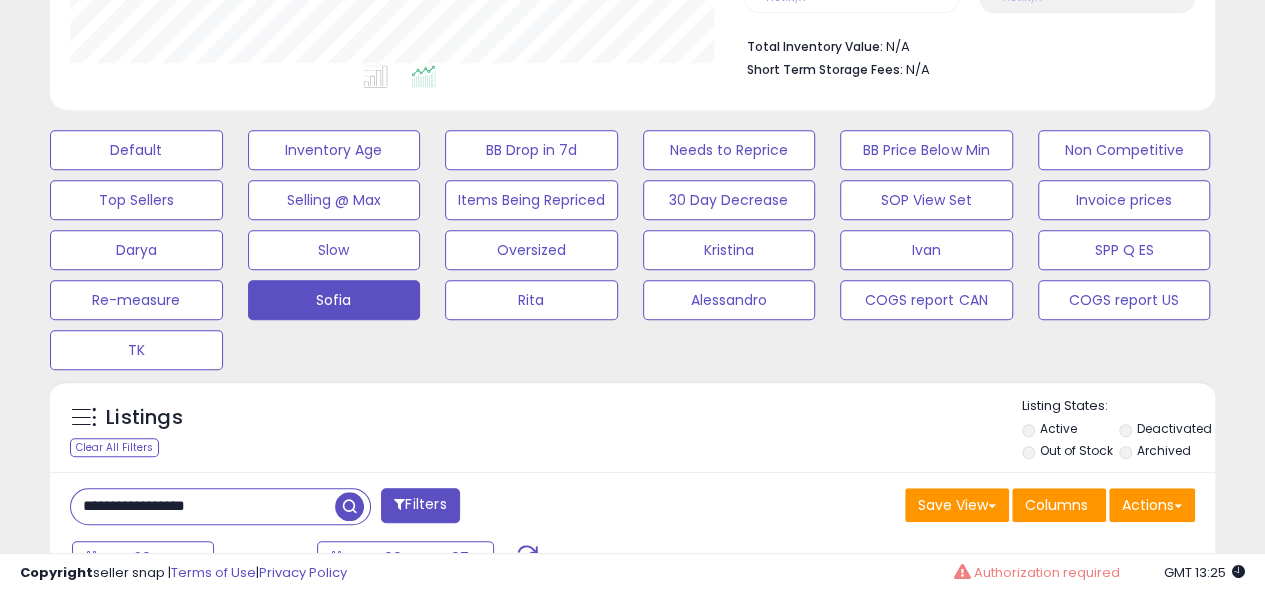 drag, startPoint x: 84, startPoint y: 503, endPoint x: 253, endPoint y: 489, distance: 169.57889 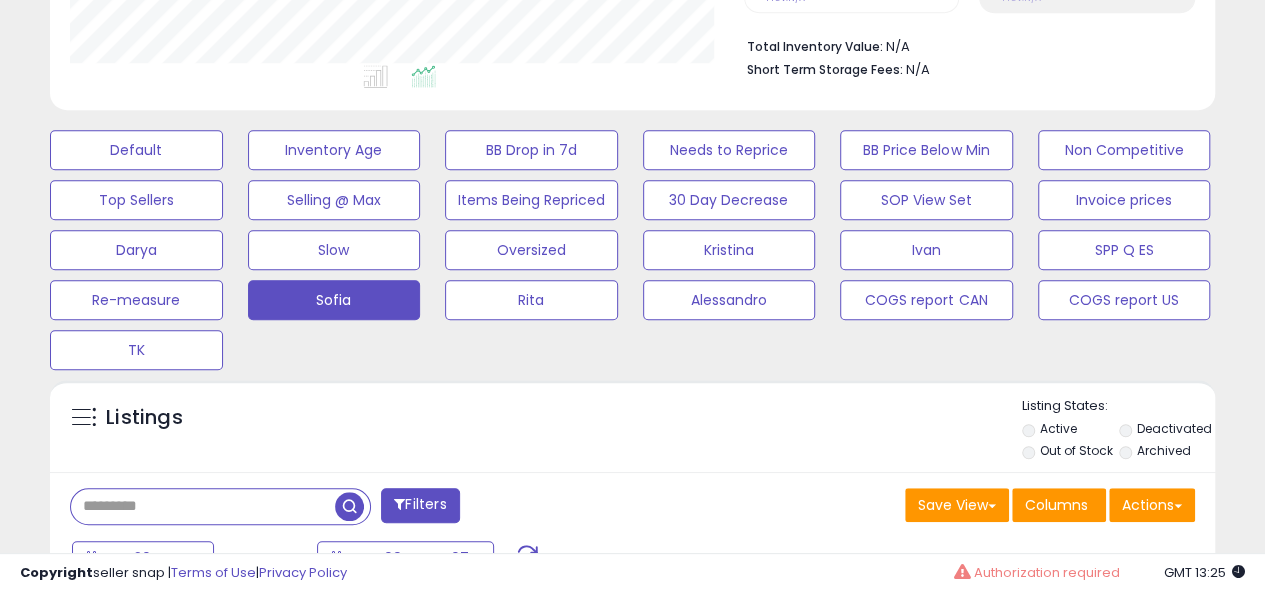 paste on "**********" 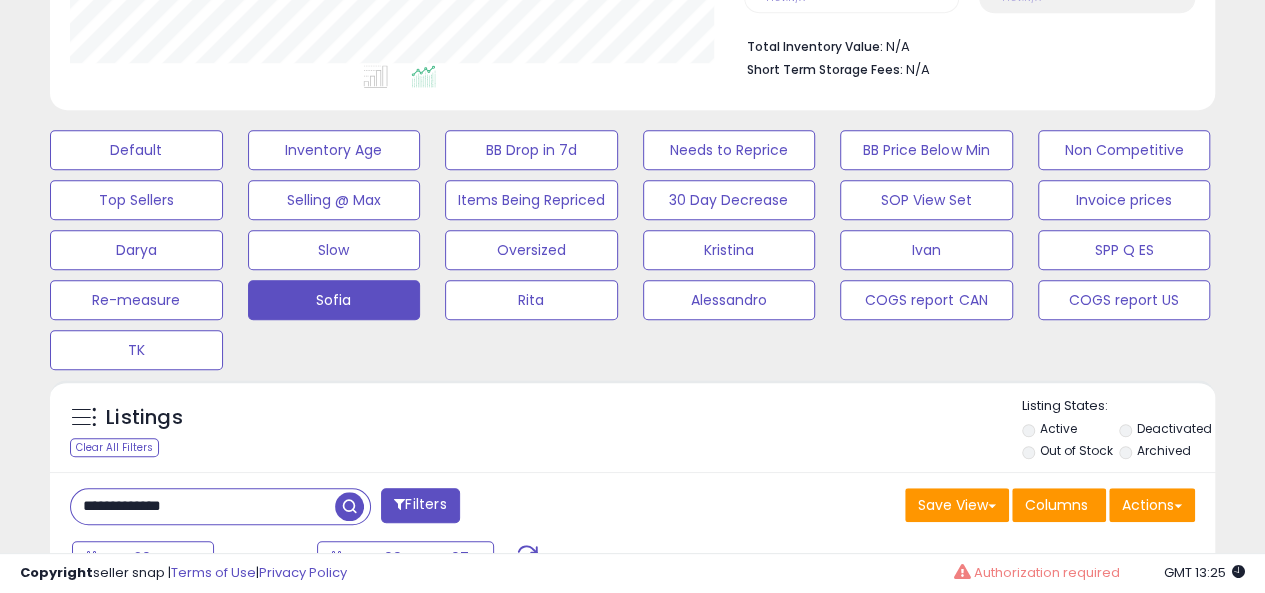 click at bounding box center [349, 506] 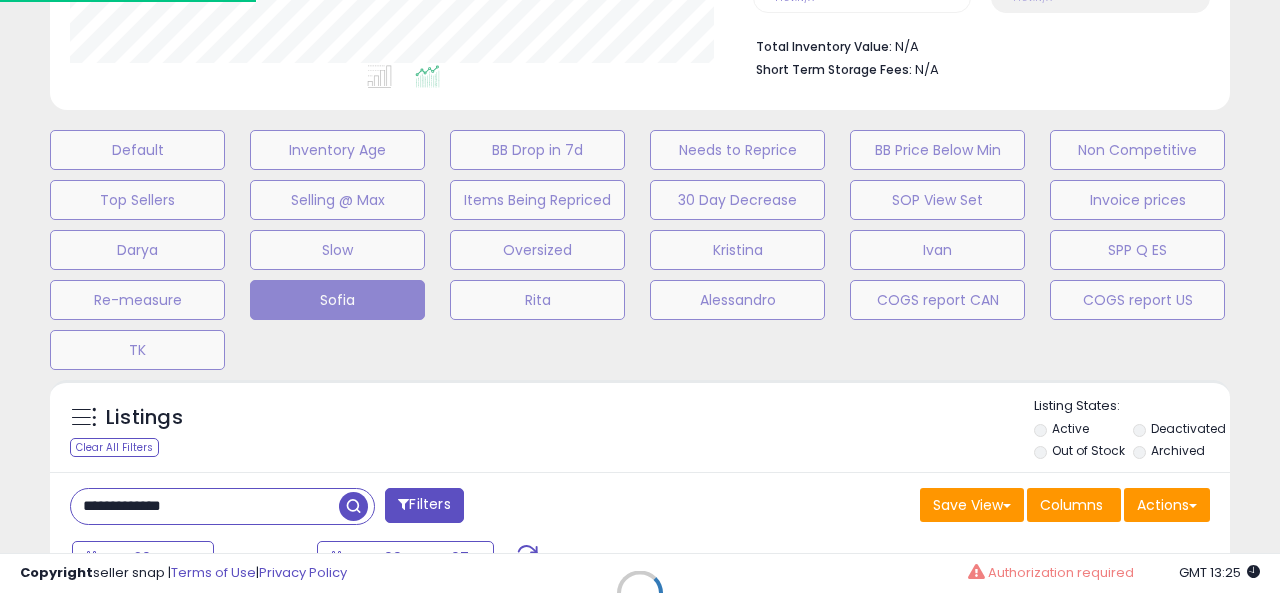scroll, scrollTop: 999590, scrollLeft: 999317, axis: both 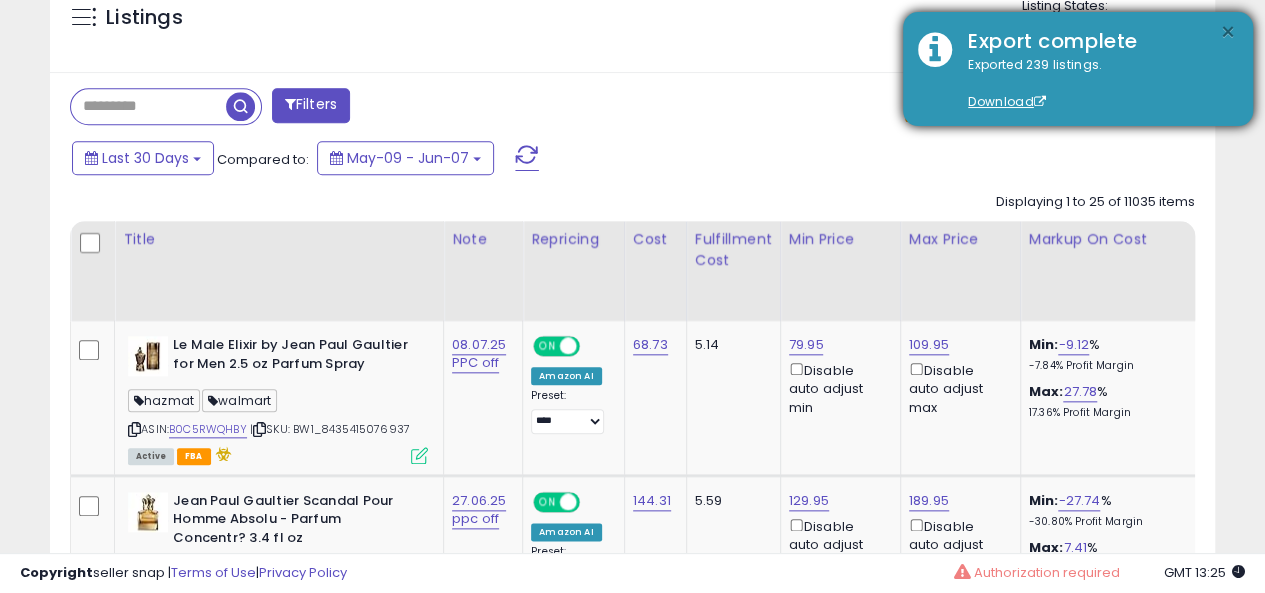 click on "×" at bounding box center (1228, 32) 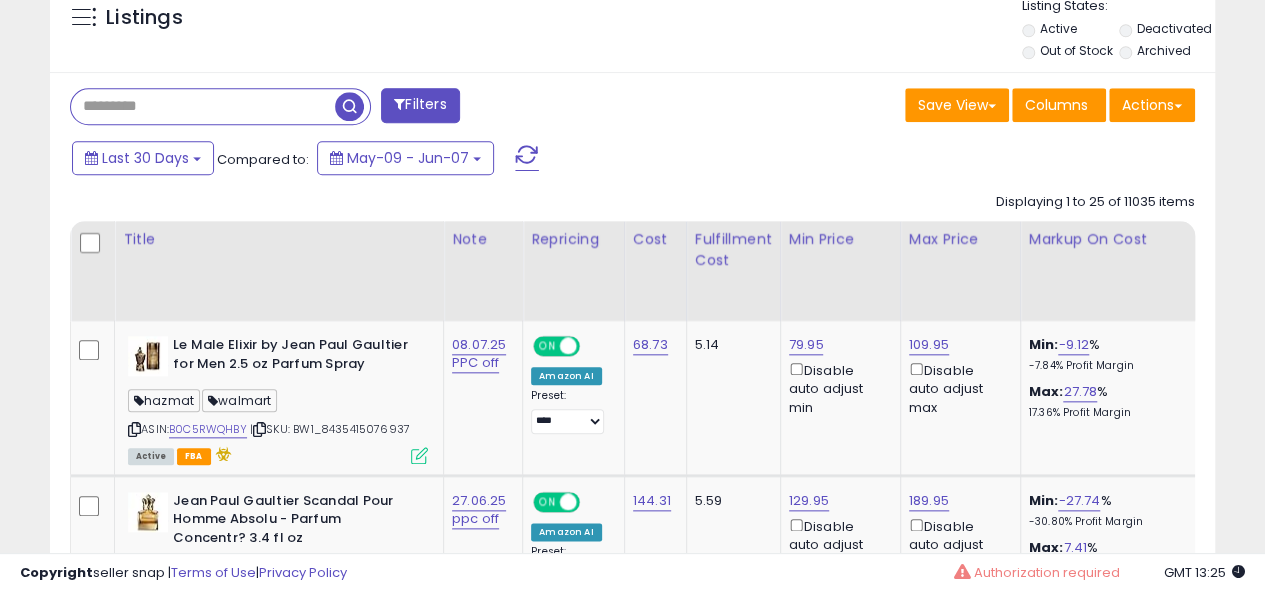 paste on "**********" 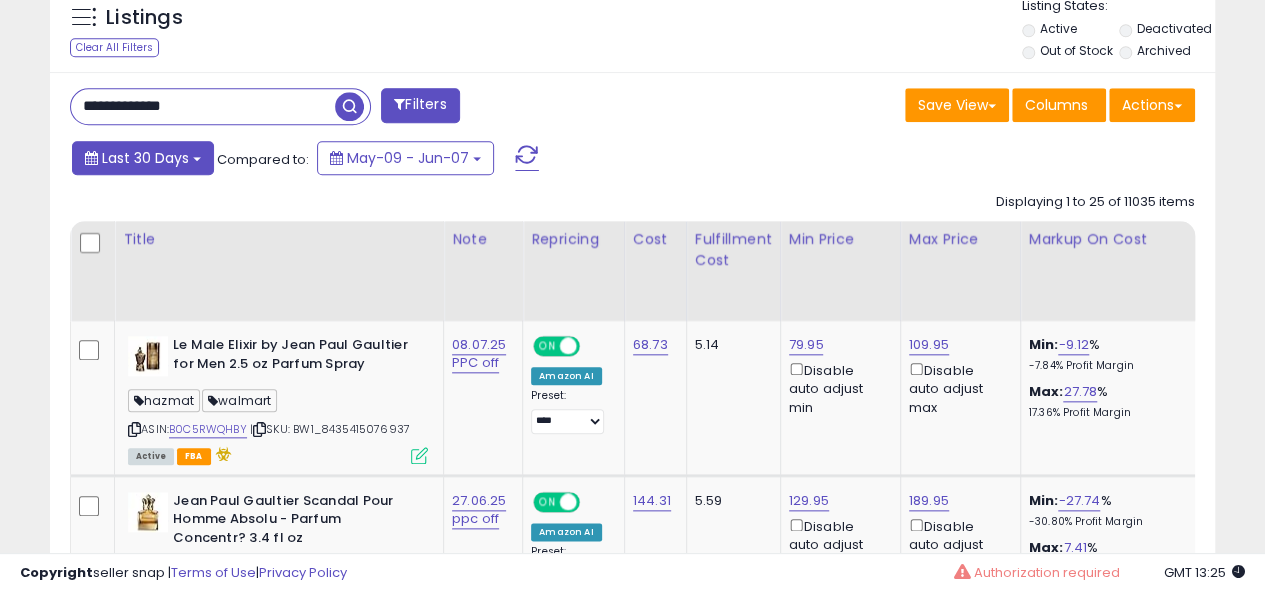 type on "**********" 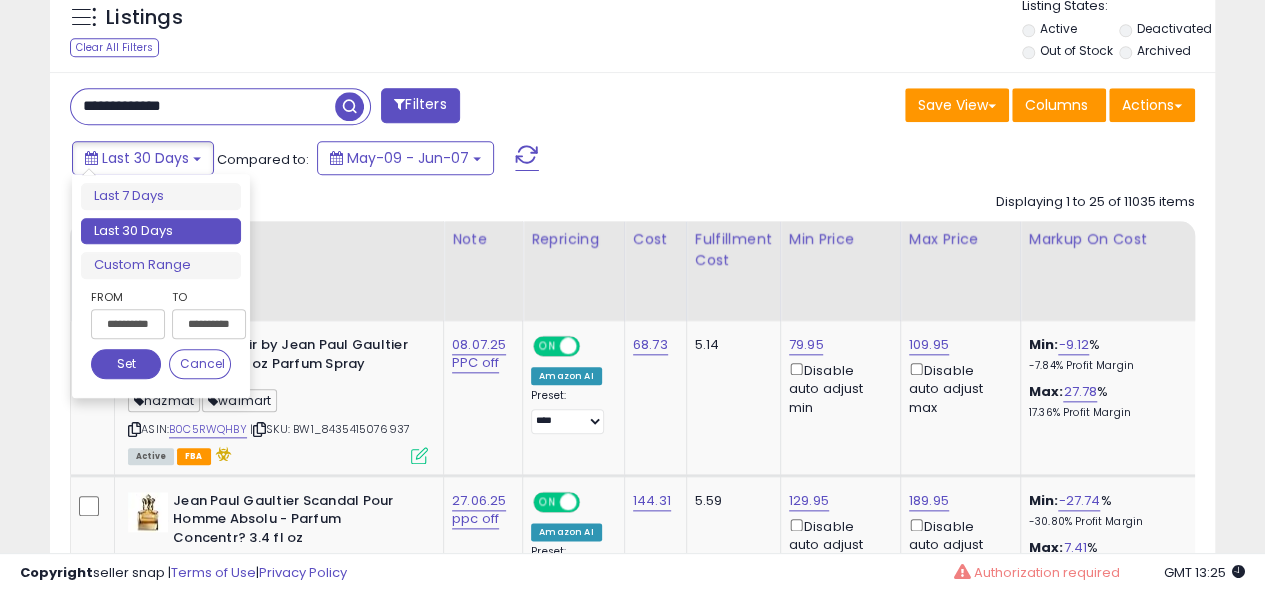click on "**********" at bounding box center (128, 324) 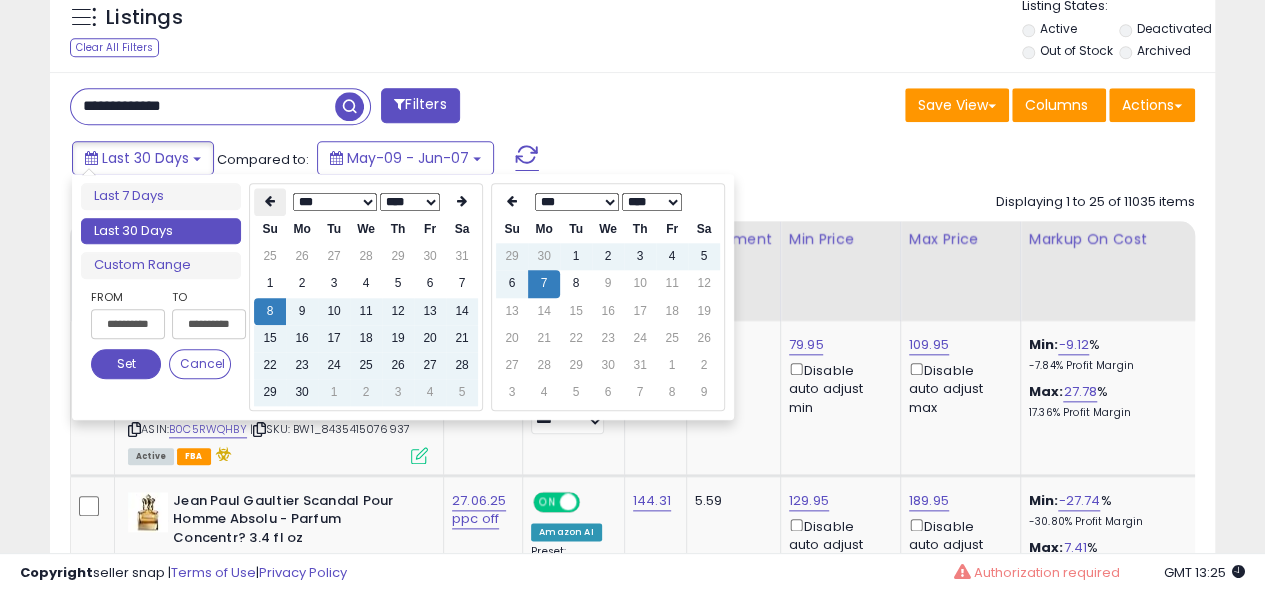 click at bounding box center [270, 202] 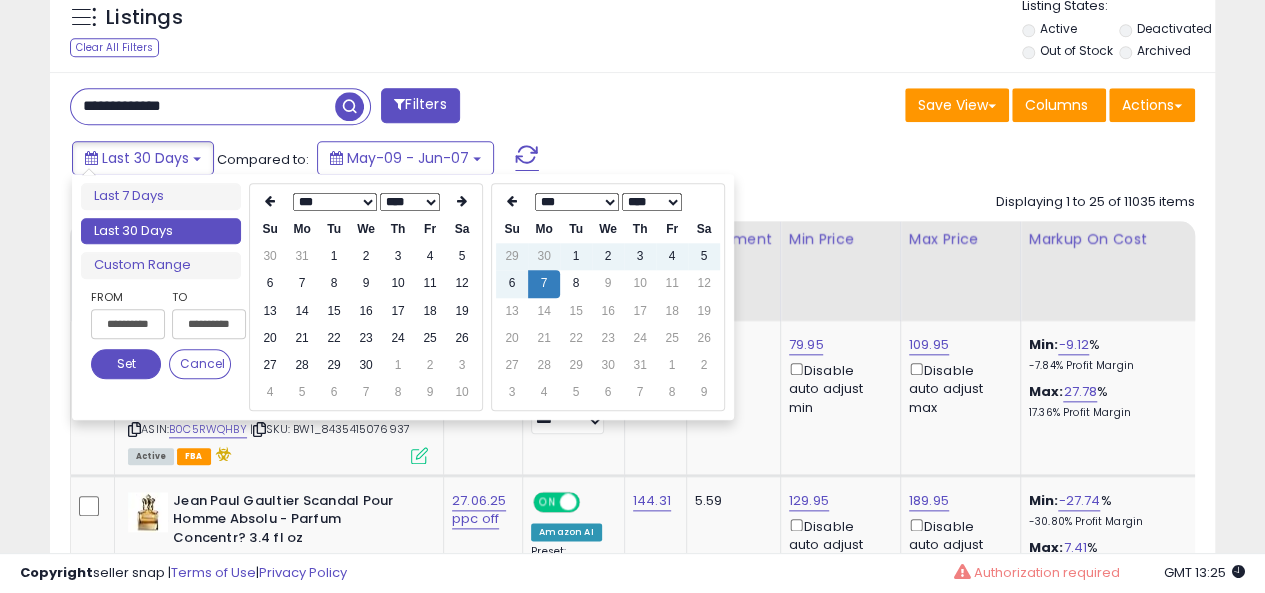 click at bounding box center (270, 202) 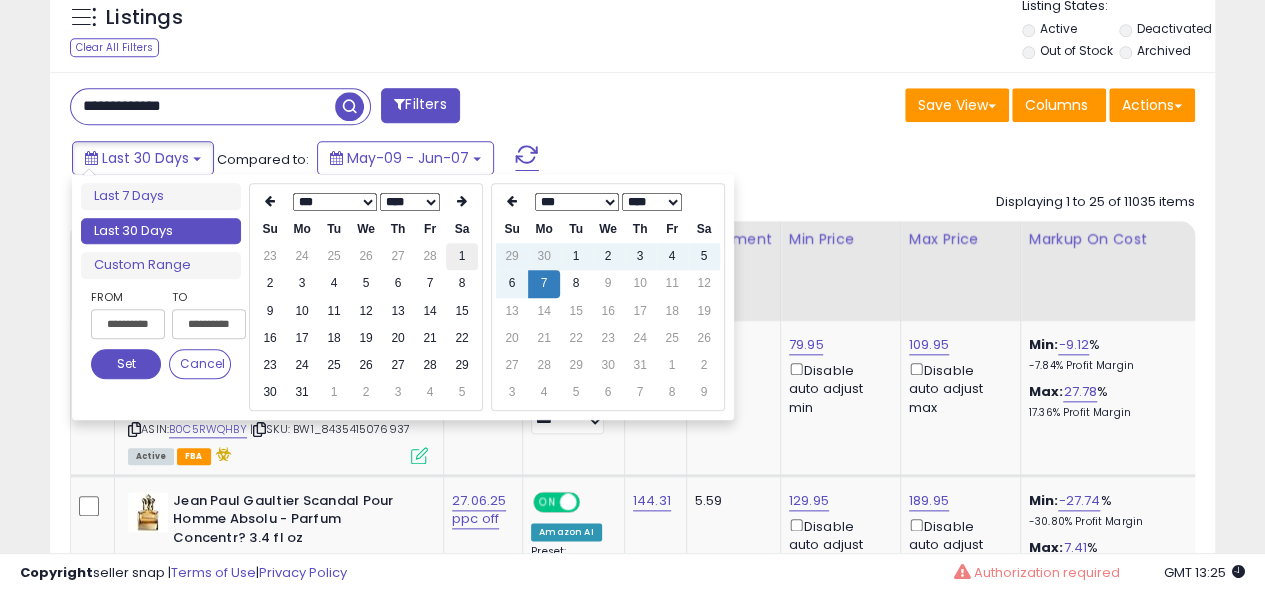 click on "1" at bounding box center (462, 256) 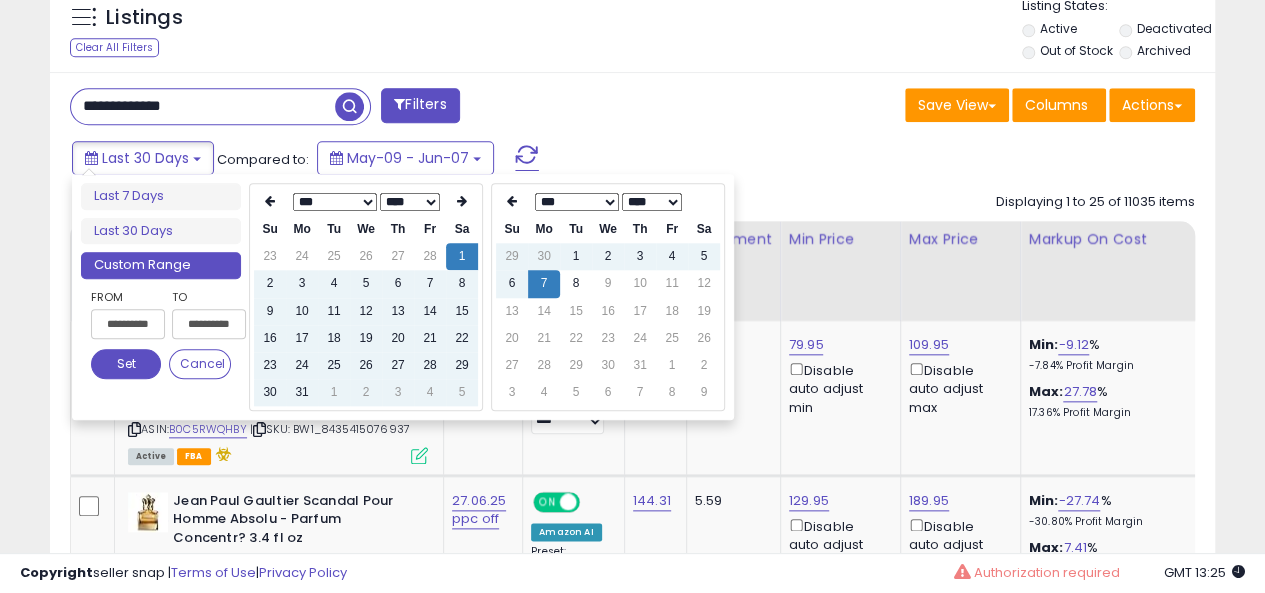 click at bounding box center (349, 106) 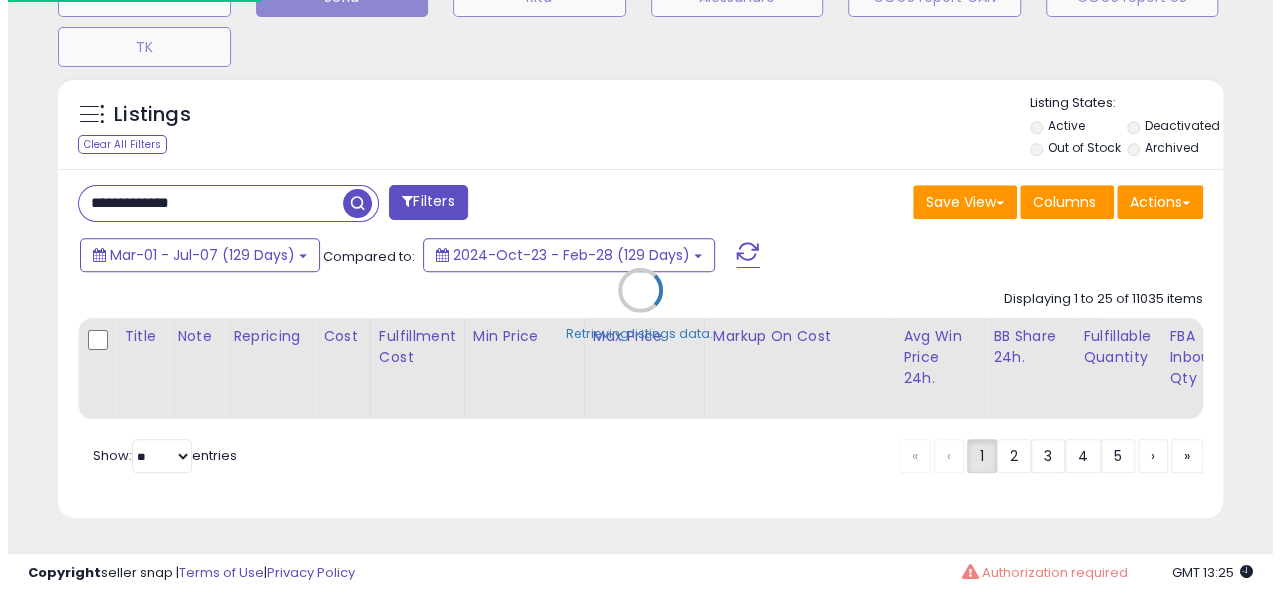 scroll, scrollTop: 816, scrollLeft: 0, axis: vertical 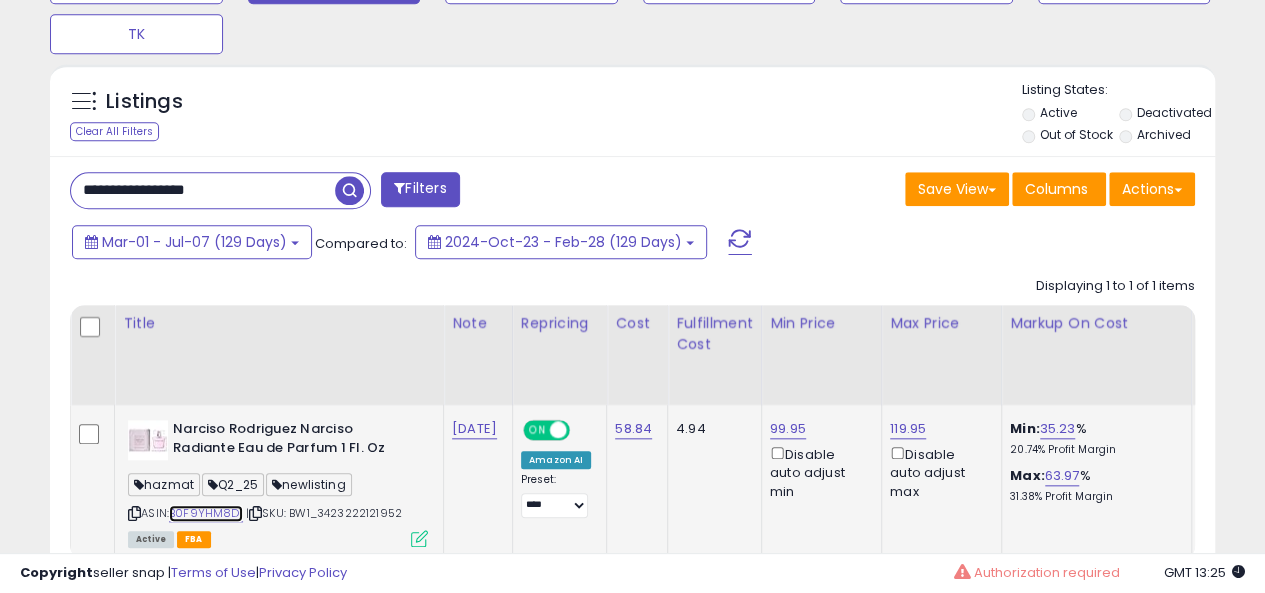 click on "B0F9YHM8D1" at bounding box center [206, 513] 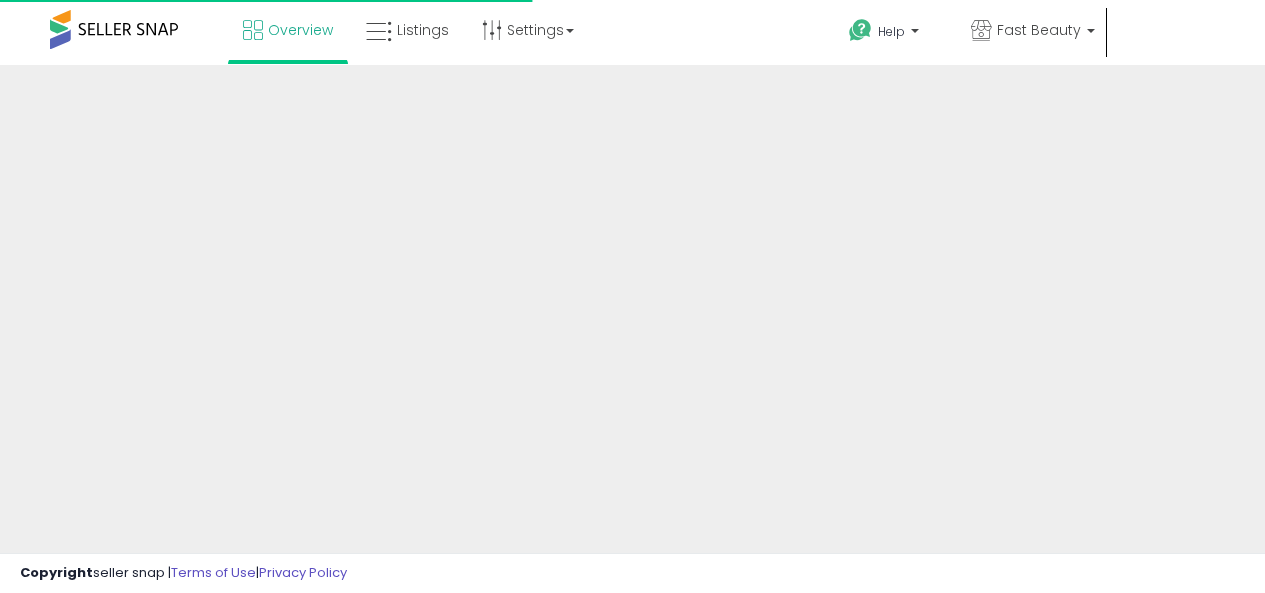scroll, scrollTop: 0, scrollLeft: 0, axis: both 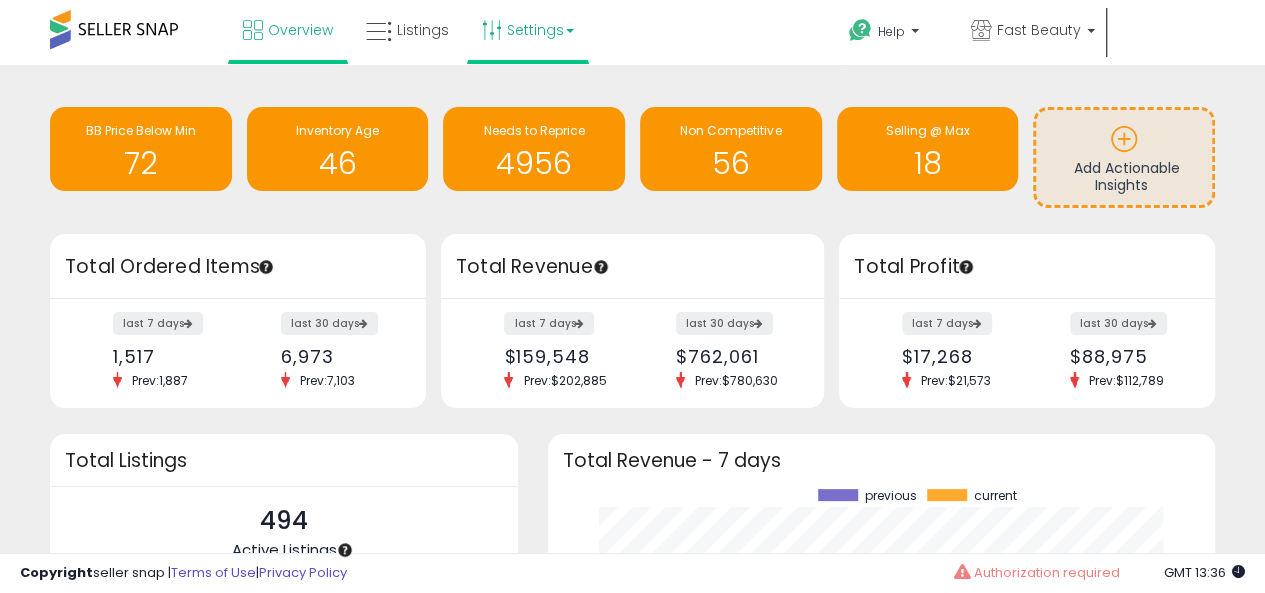 click on "Settings" at bounding box center (528, 30) 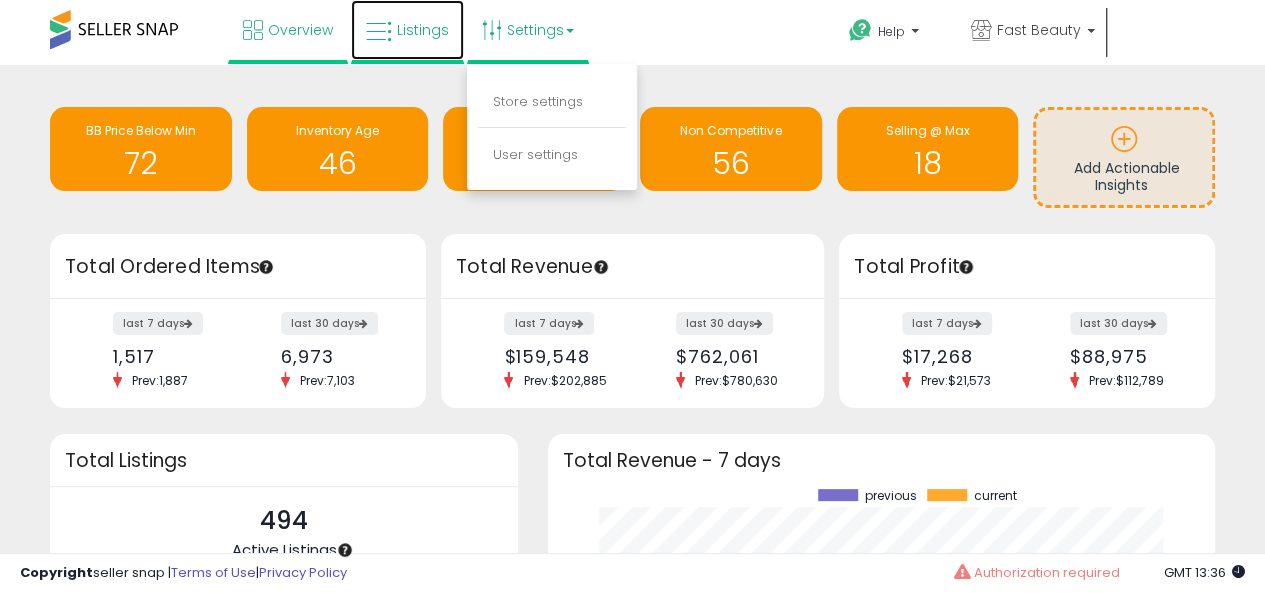 click on "Listings" at bounding box center [423, 30] 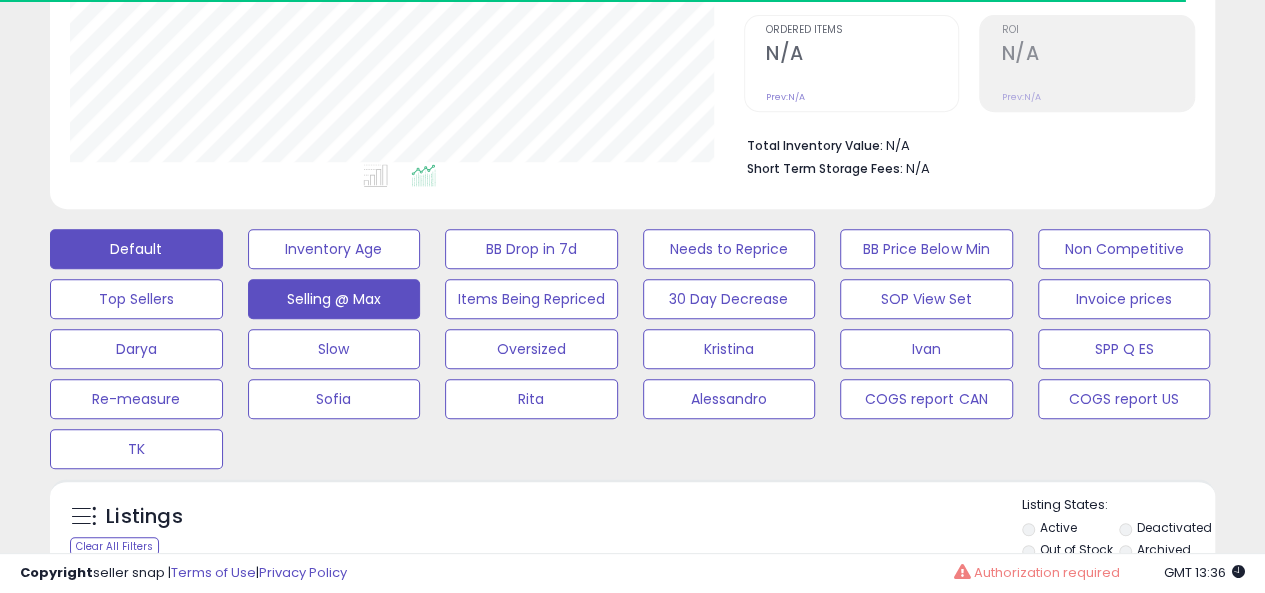 scroll, scrollTop: 518, scrollLeft: 0, axis: vertical 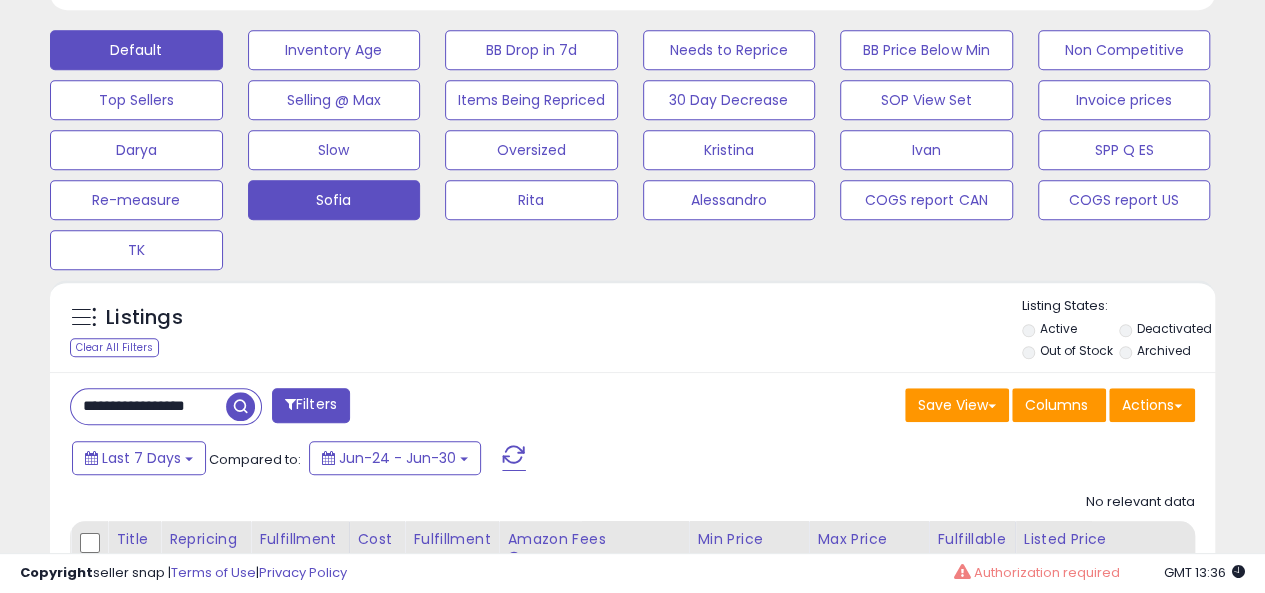 click on "Sofia" at bounding box center [334, 50] 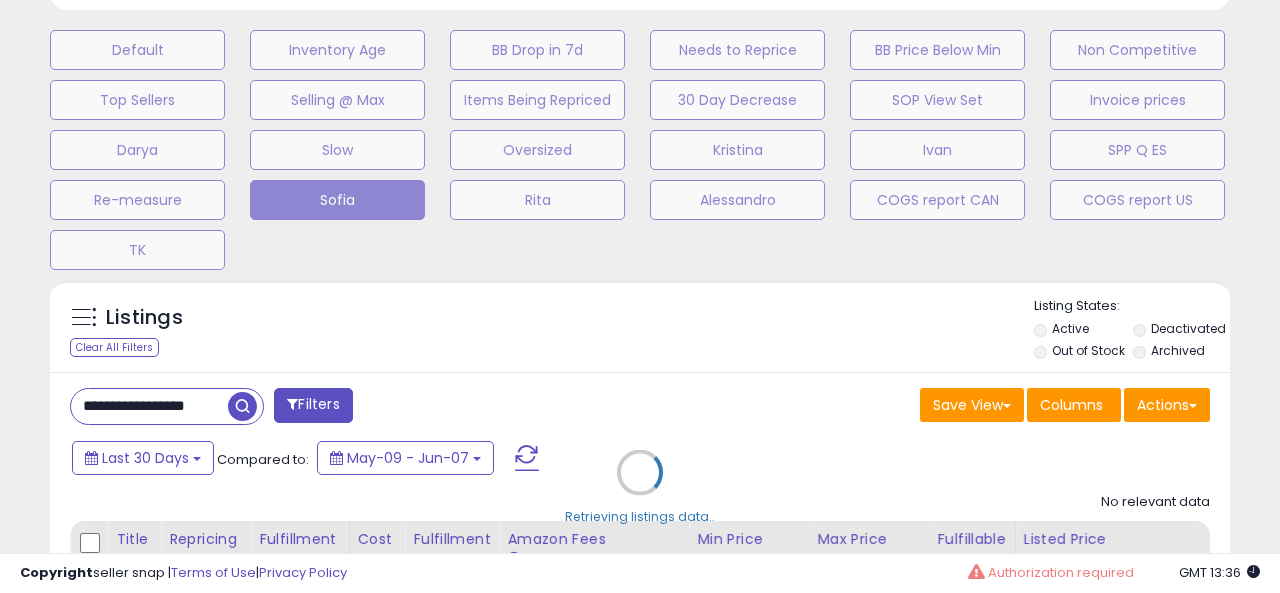 scroll, scrollTop: 999590, scrollLeft: 999317, axis: both 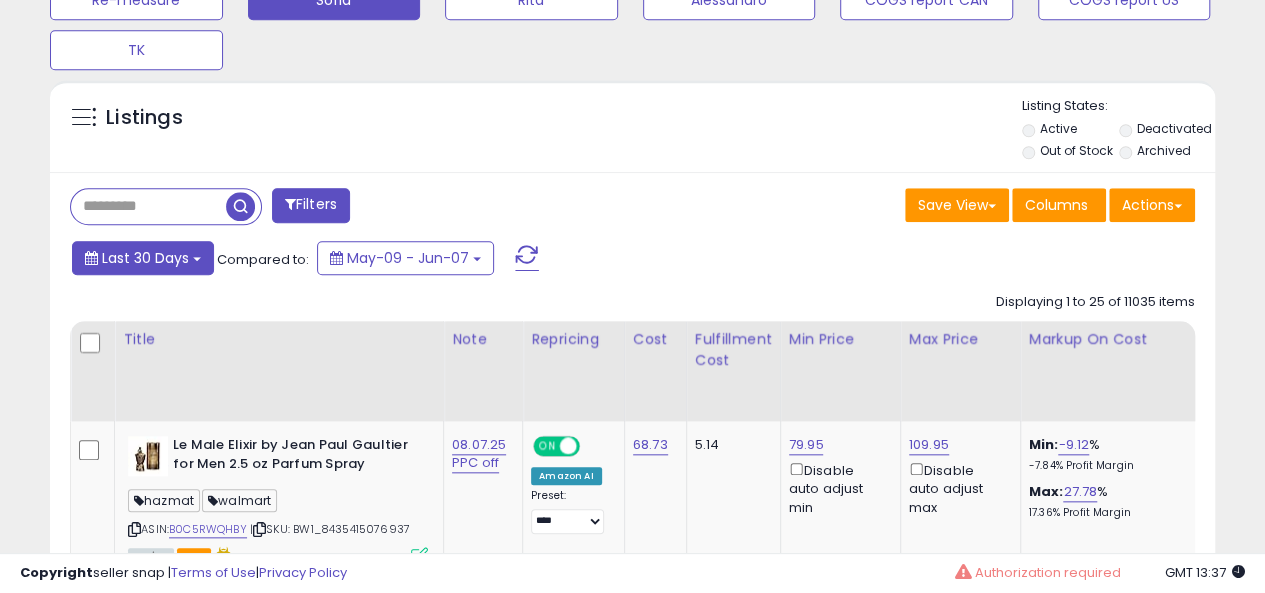 click on "Last 30 Days" at bounding box center [145, 258] 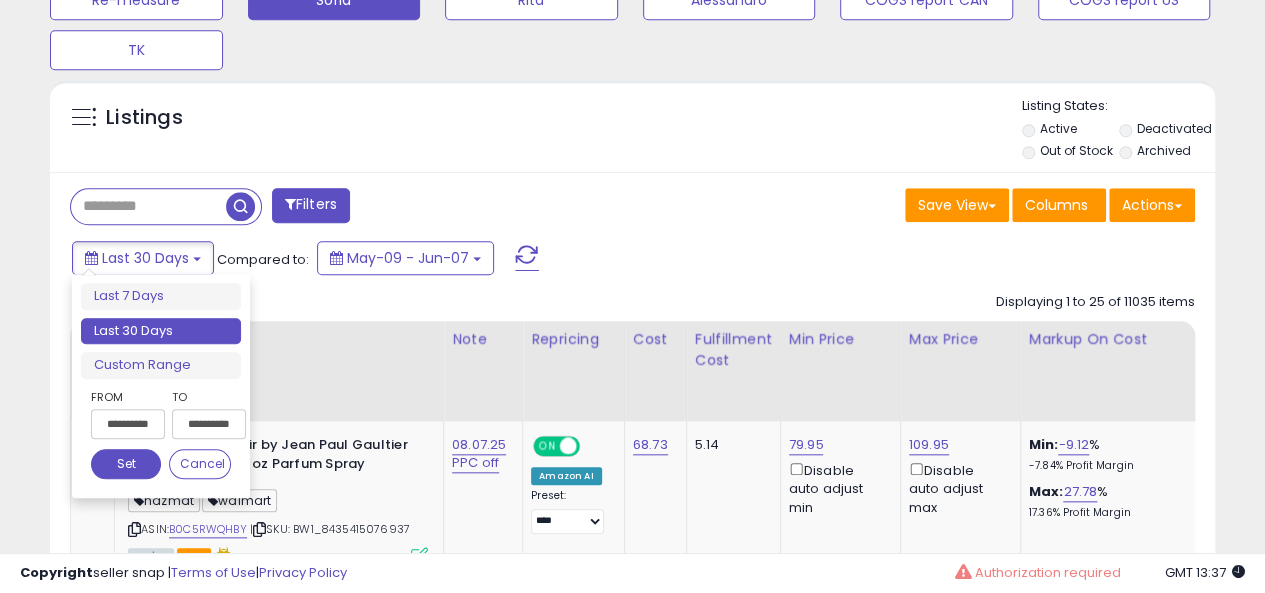 click on "**********" at bounding box center (128, 424) 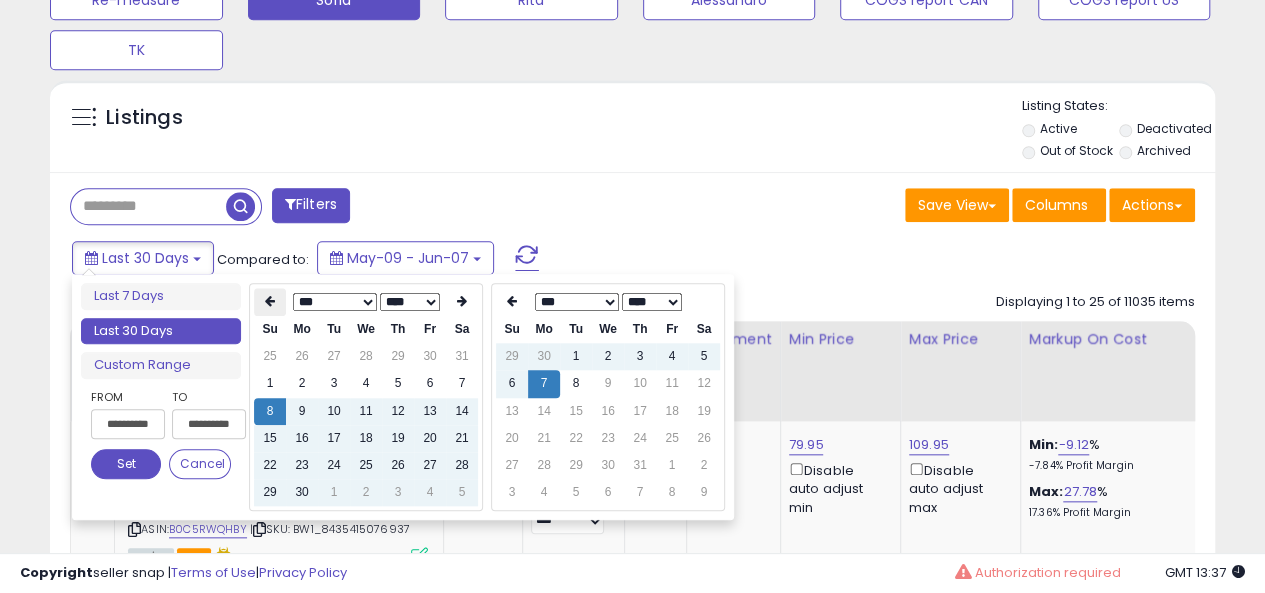 click at bounding box center [270, 302] 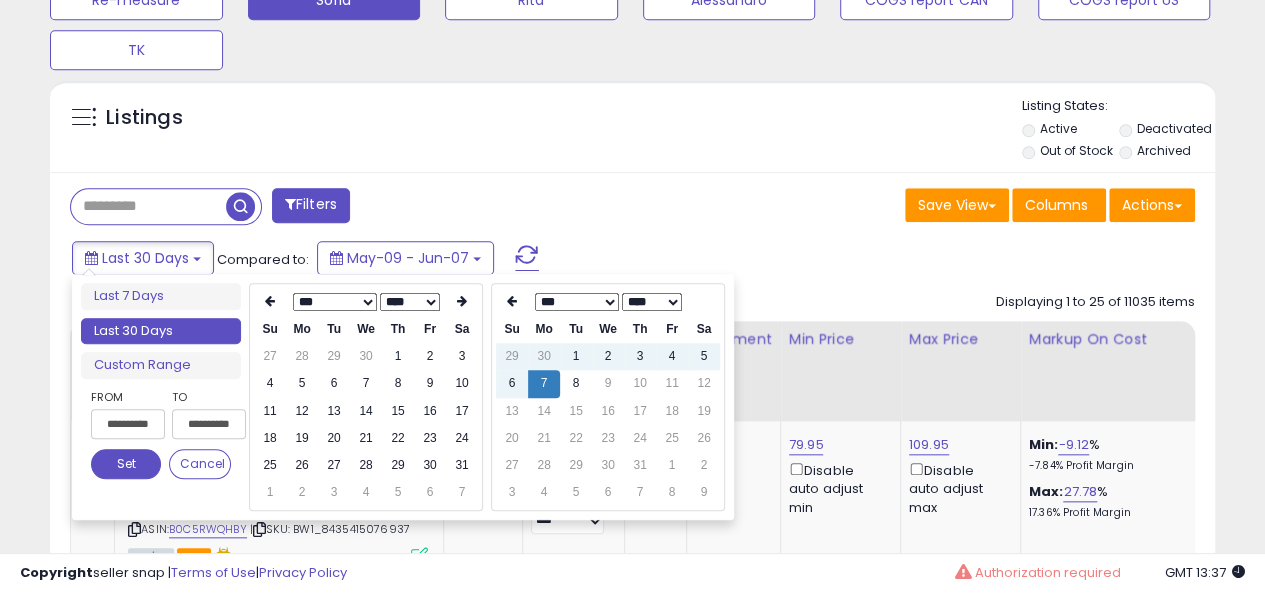 click at bounding box center [270, 302] 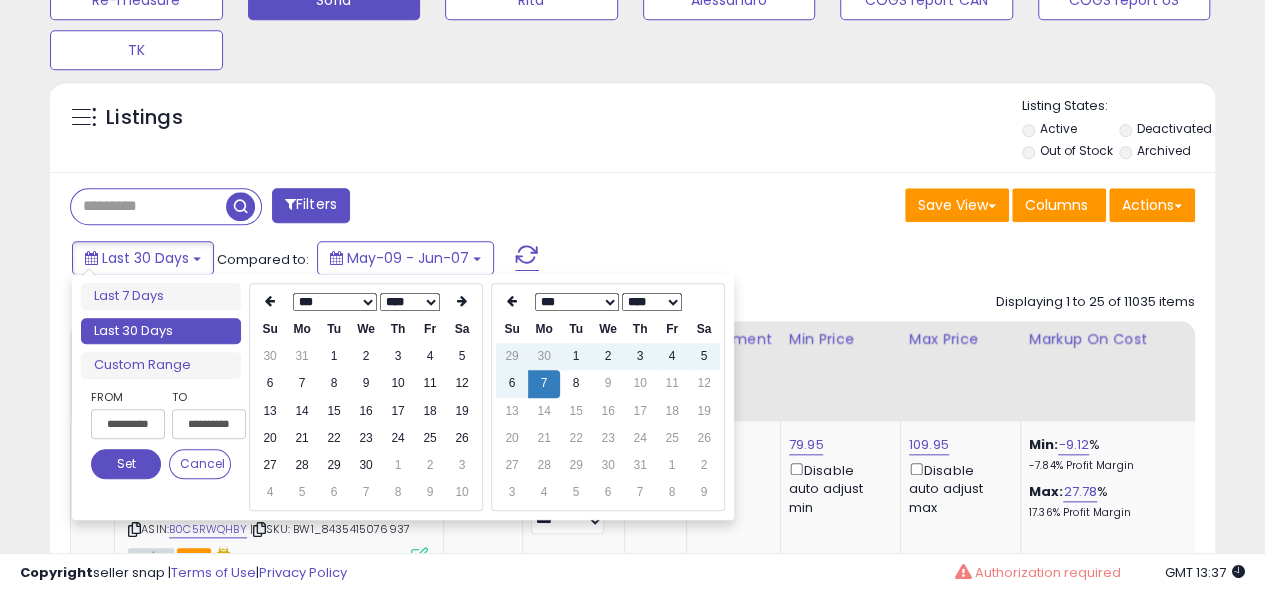 click at bounding box center [270, 302] 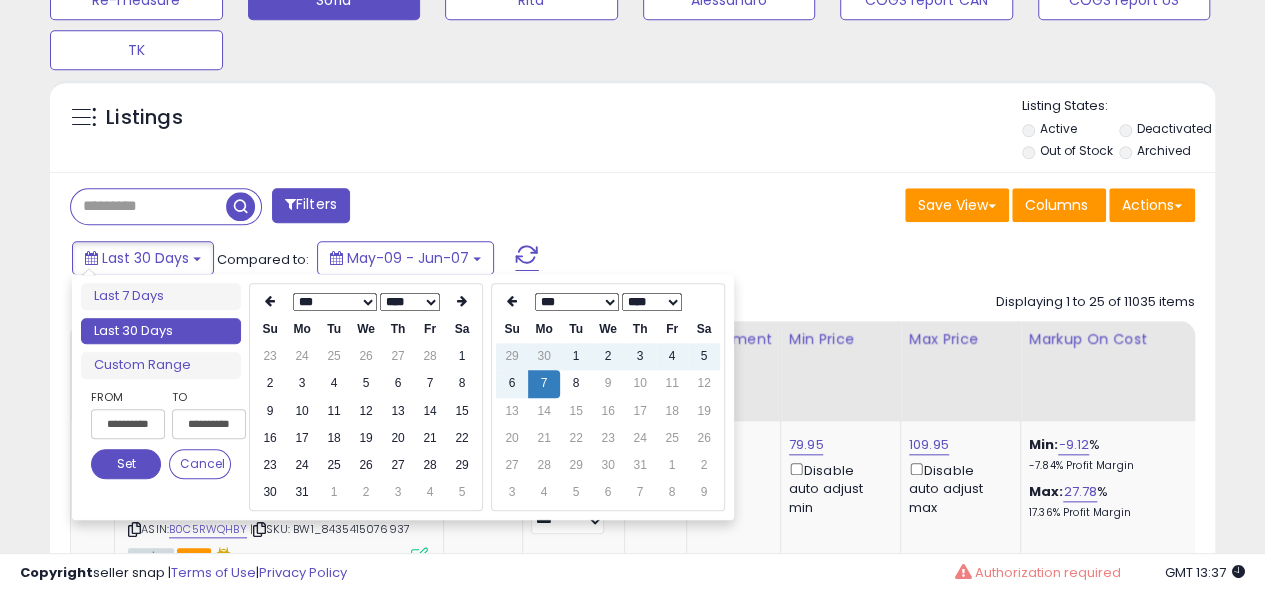 click at bounding box center [270, 302] 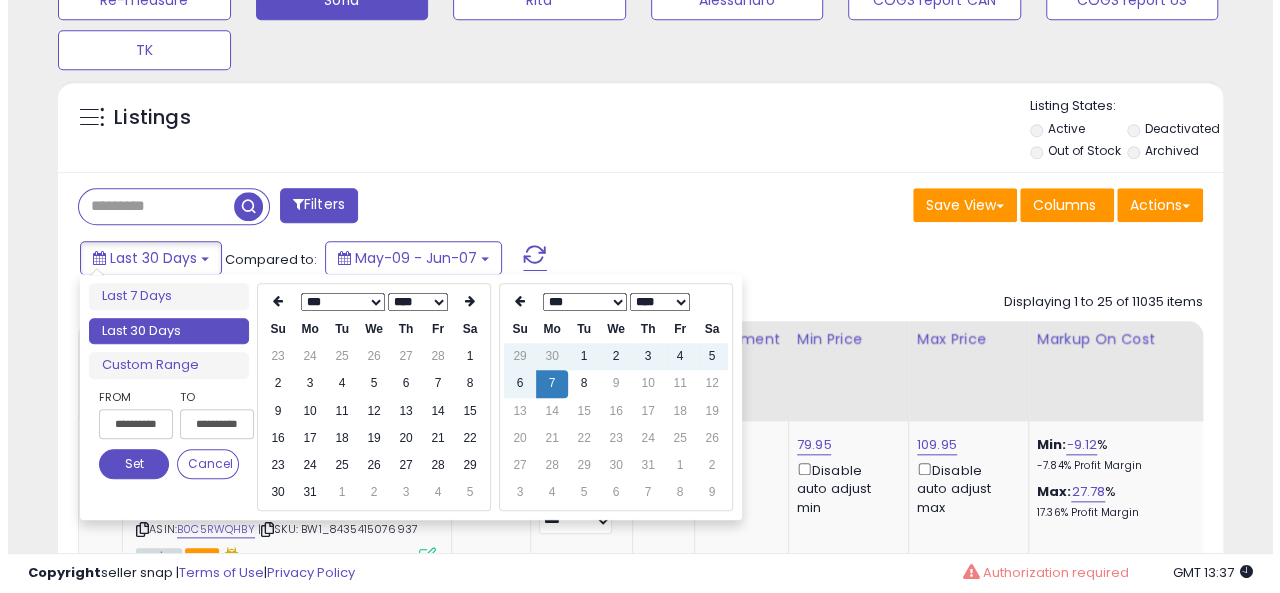 scroll, scrollTop: 410, scrollLeft: 674, axis: both 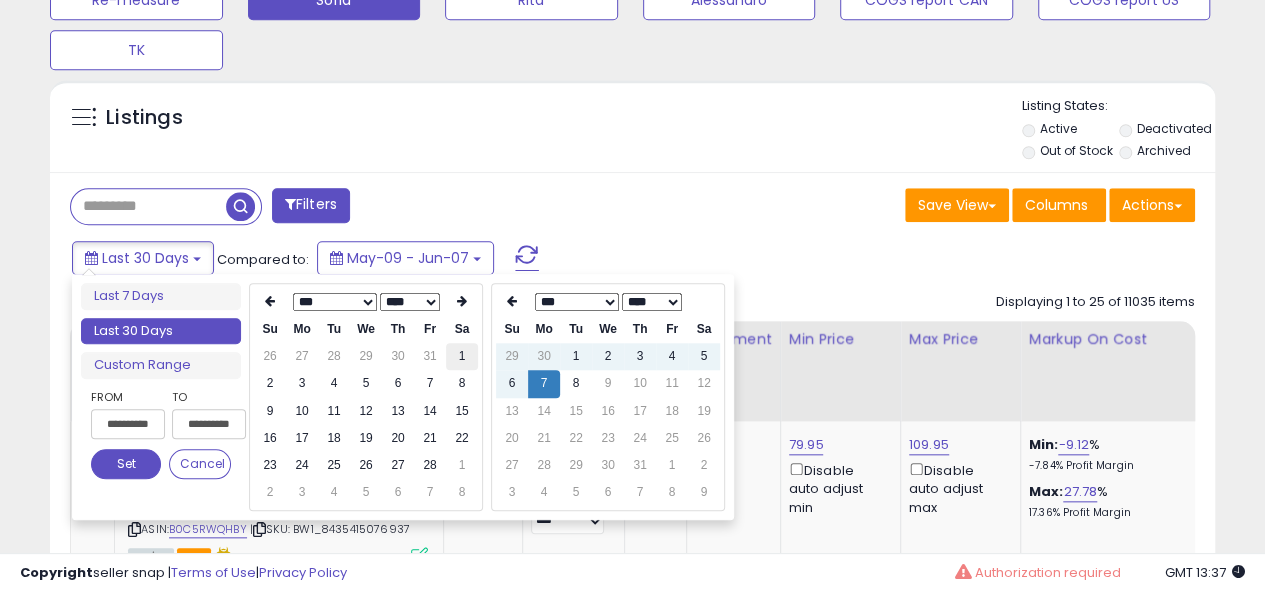 click on "1" at bounding box center [462, 356] 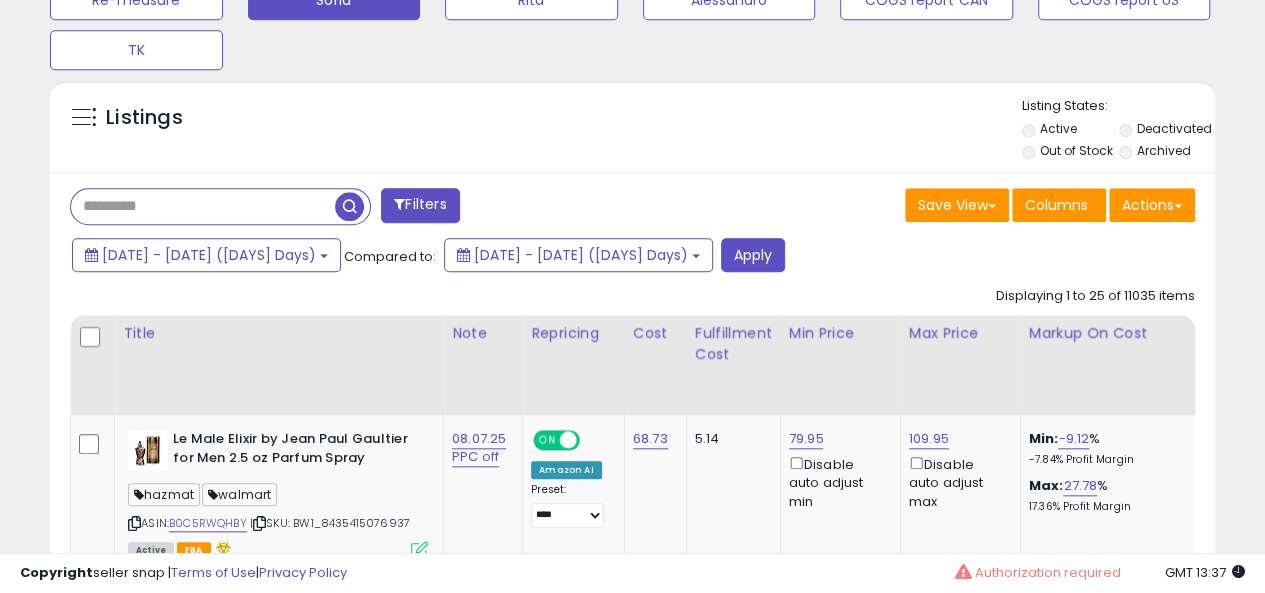 paste on "**********" 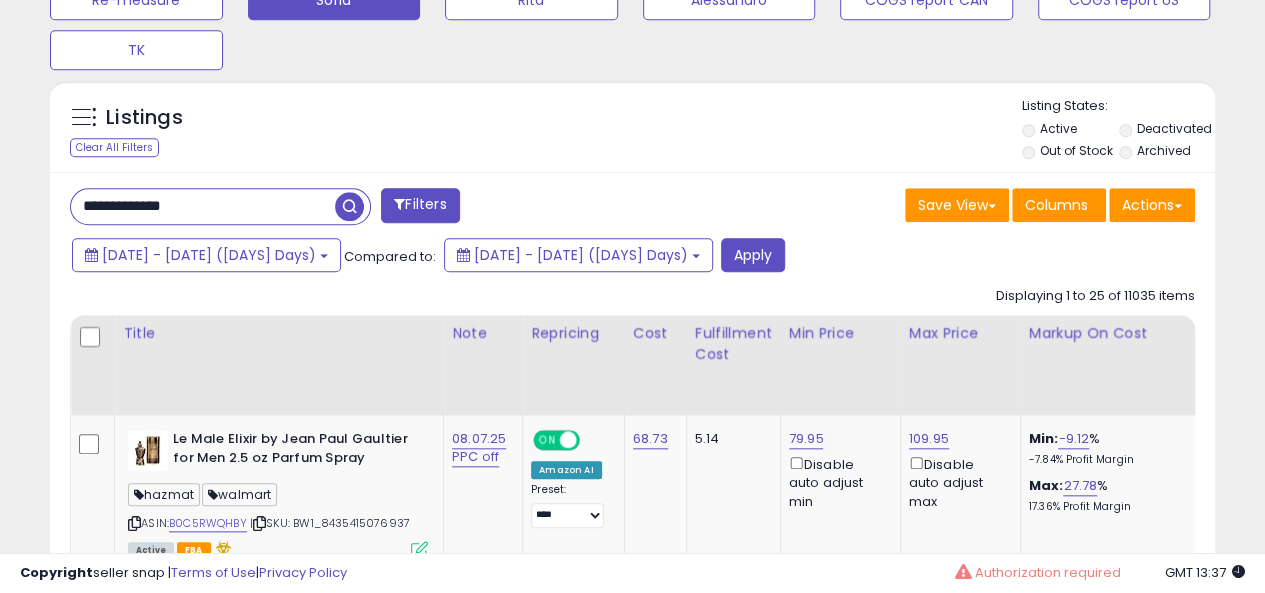 type on "**********" 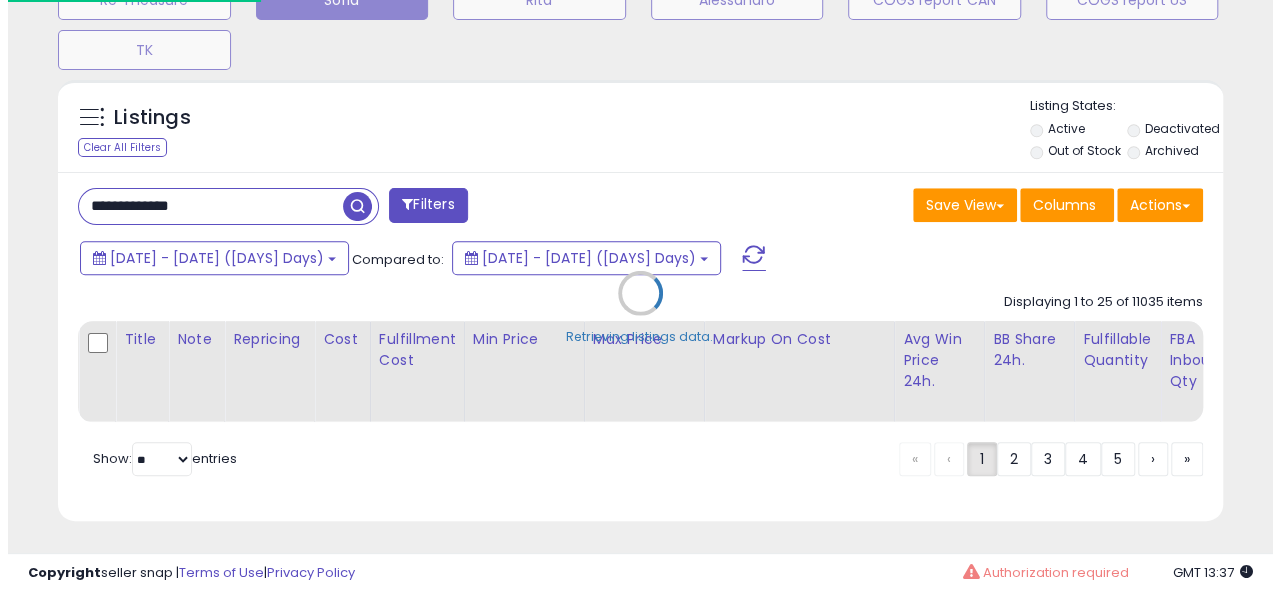 scroll, scrollTop: 999590, scrollLeft: 999317, axis: both 